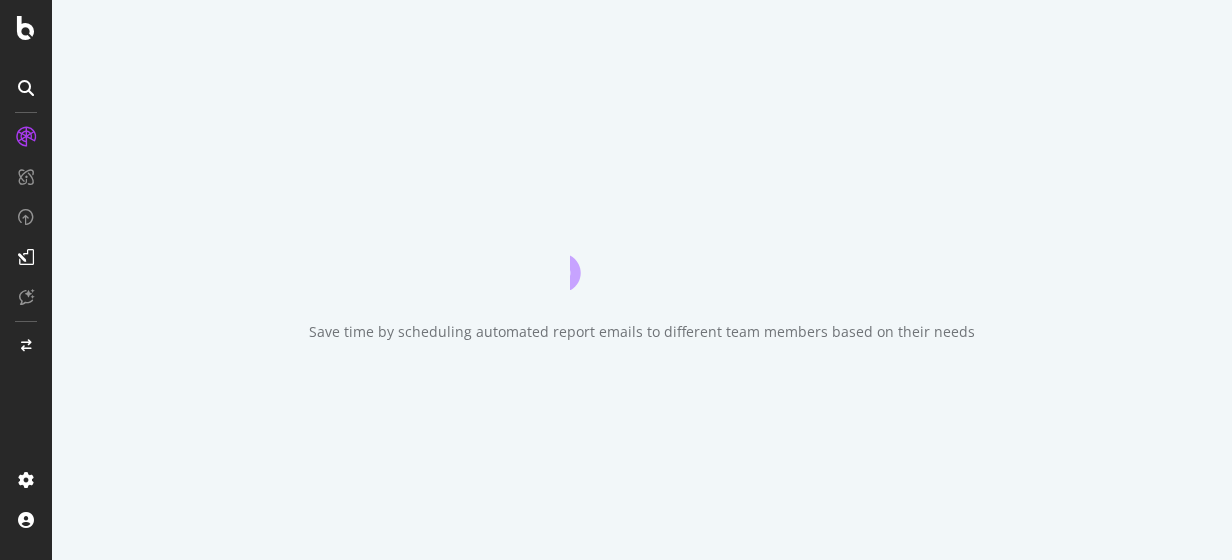 scroll, scrollTop: 0, scrollLeft: 0, axis: both 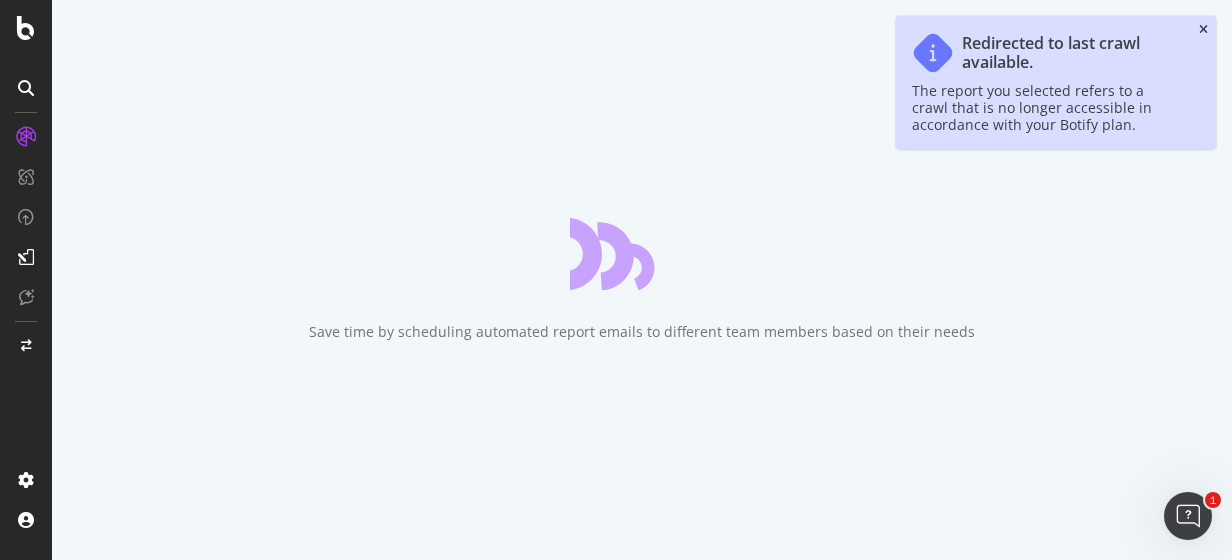 click at bounding box center (1203, 30) 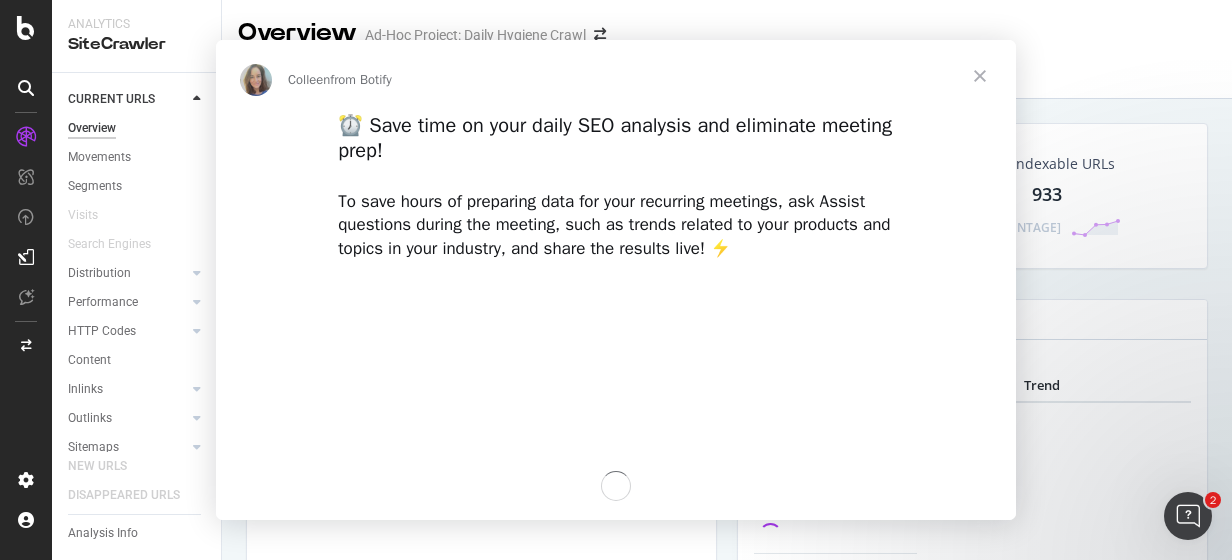 scroll, scrollTop: 0, scrollLeft: 0, axis: both 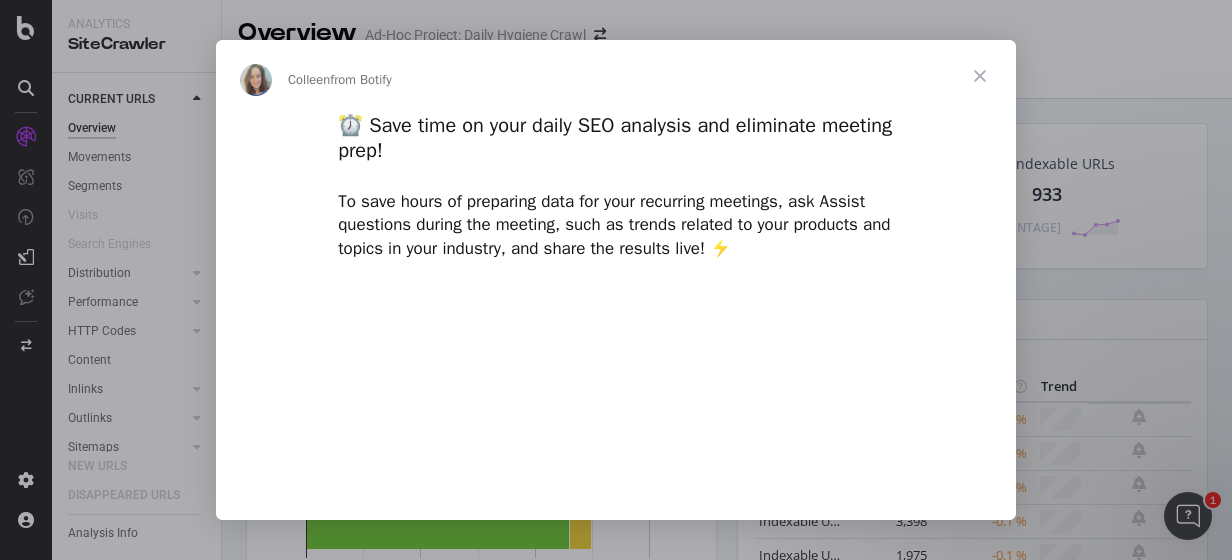 type on "1834017" 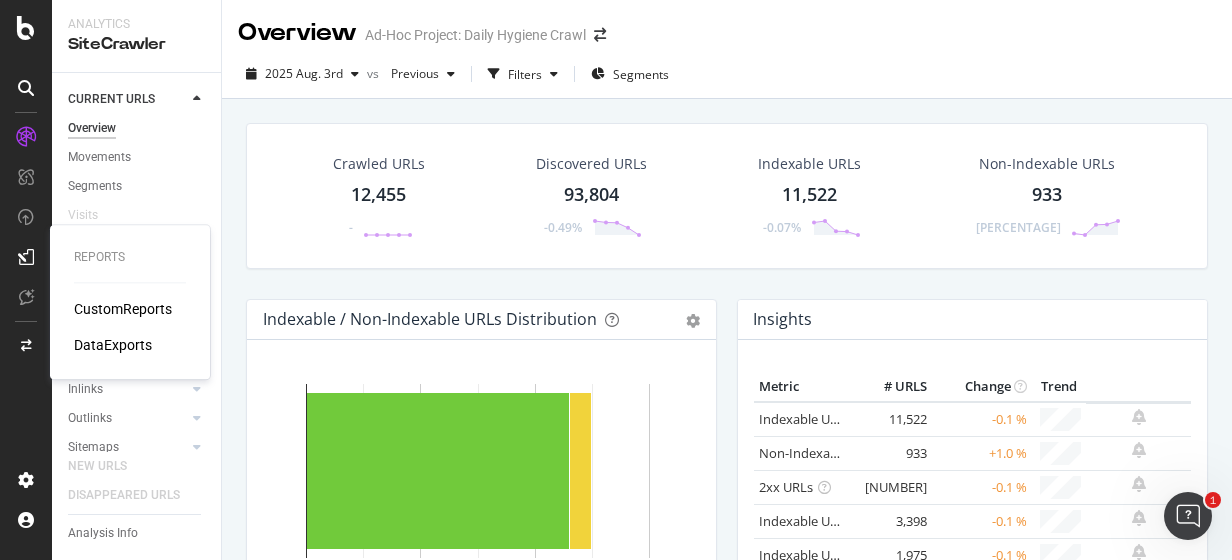 click on "Reports CustomReports DataExports" at bounding box center (130, 302) 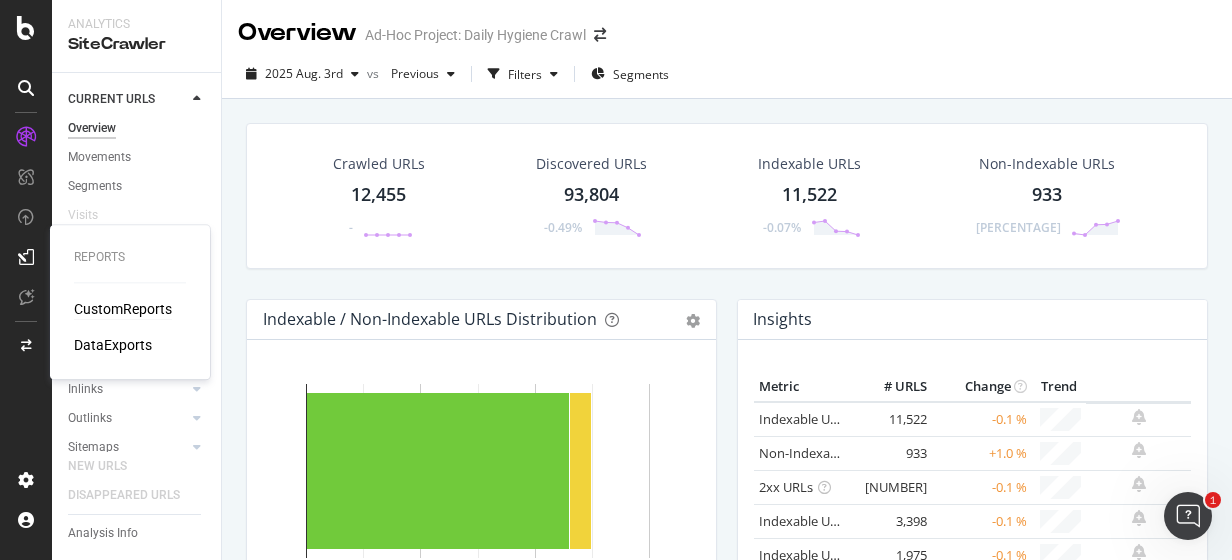click on "CustomReports" at bounding box center [123, 309] 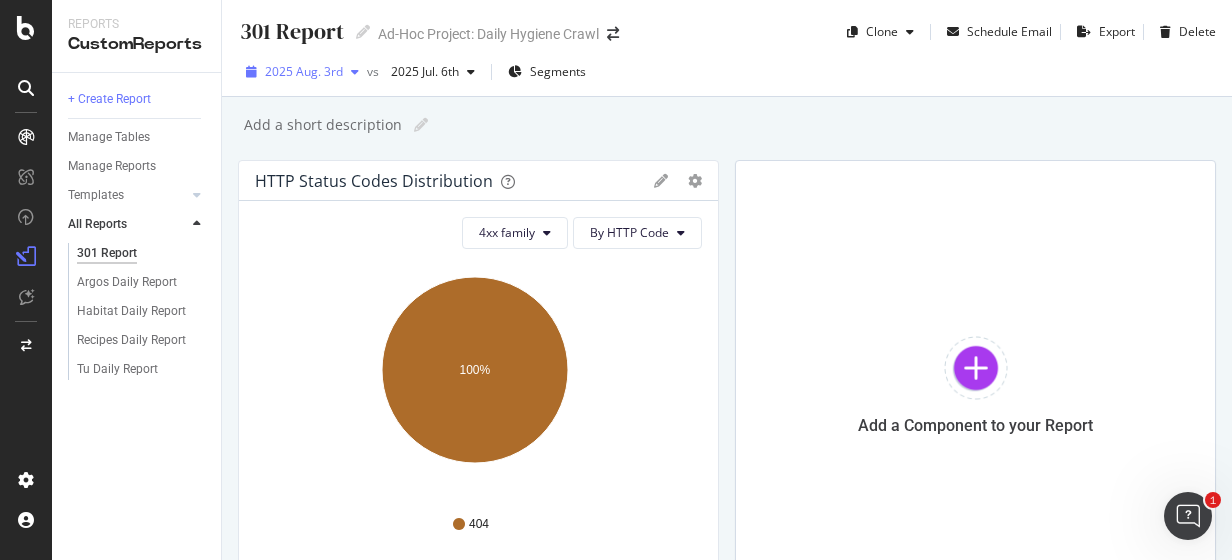 click on "2025 Aug. 3rd" at bounding box center [304, 71] 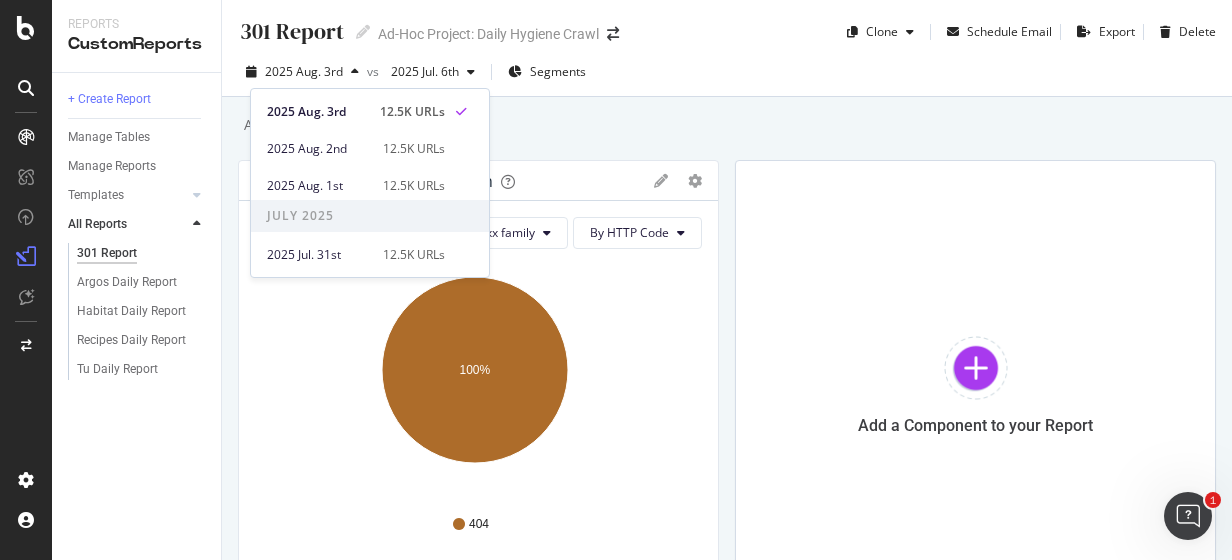 click on "Add a short description Add a short description" at bounding box center (737, 125) 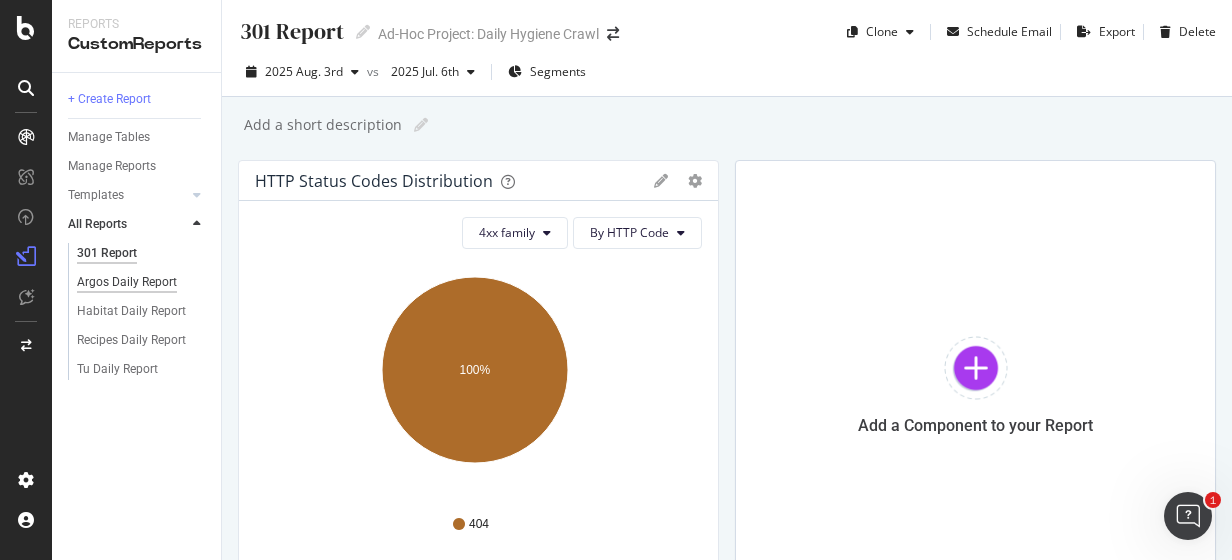 click on "Argos Daily Report" at bounding box center [127, 282] 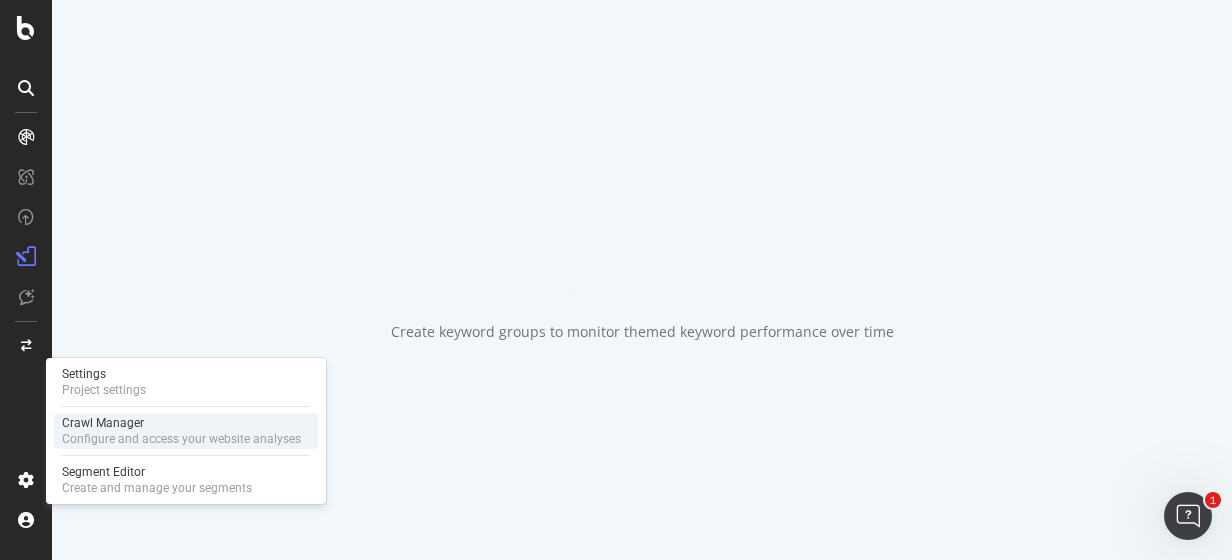 click on "Configure and access your website analyses" at bounding box center (181, 439) 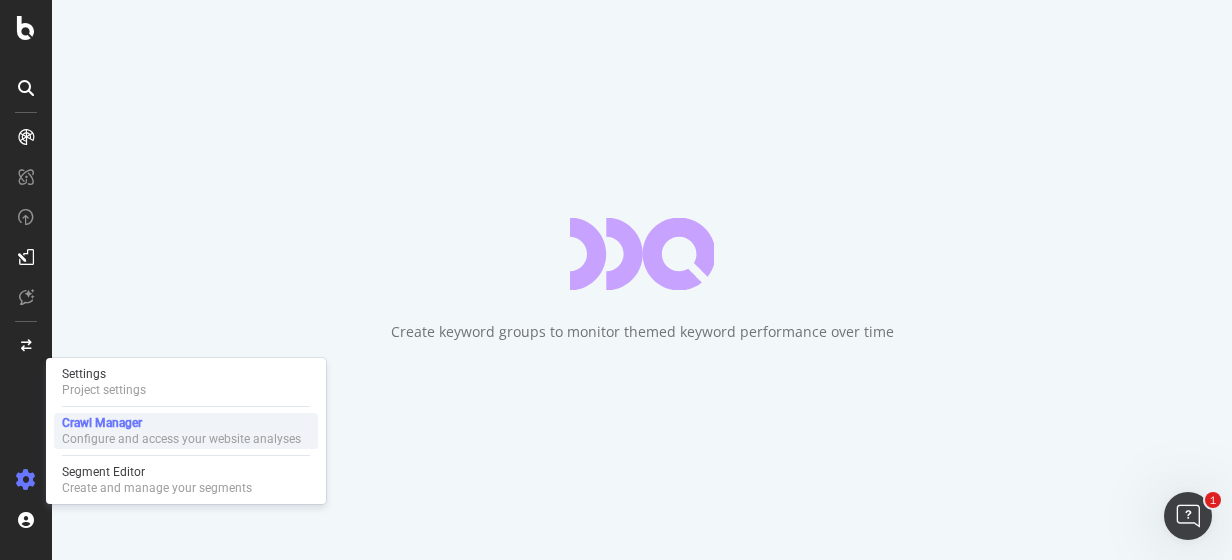 click on "Configure and access your website analyses" at bounding box center [181, 439] 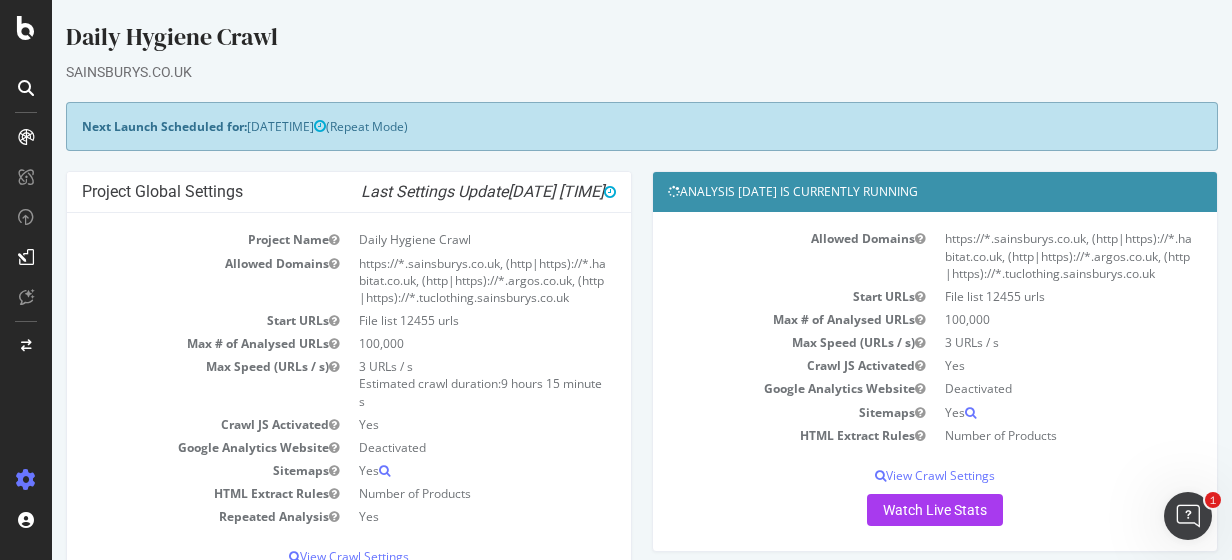 scroll, scrollTop: 0, scrollLeft: 0, axis: both 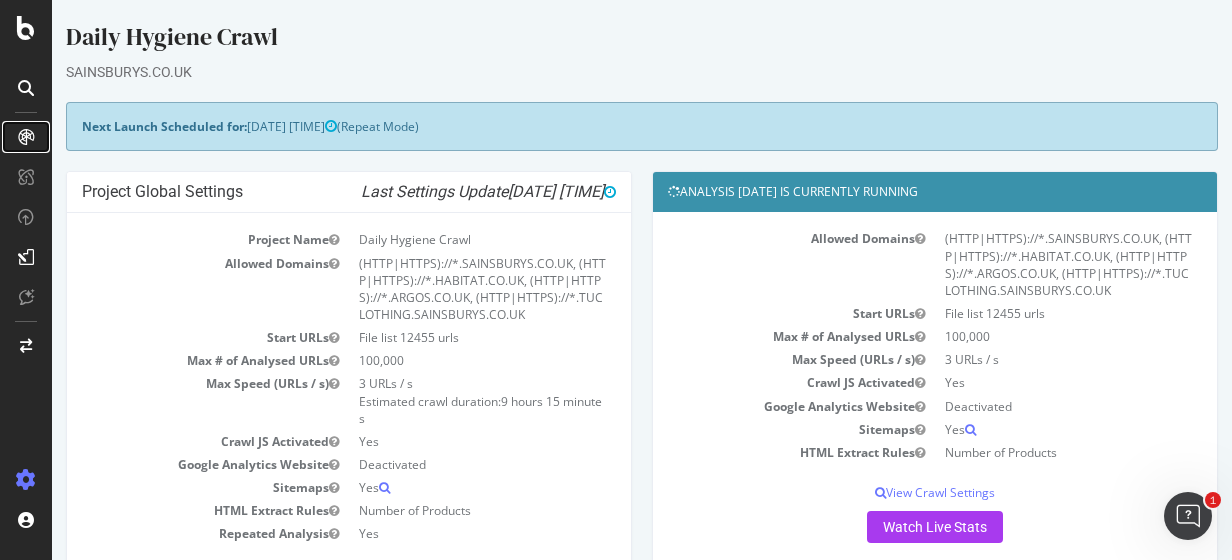 click at bounding box center [26, 137] 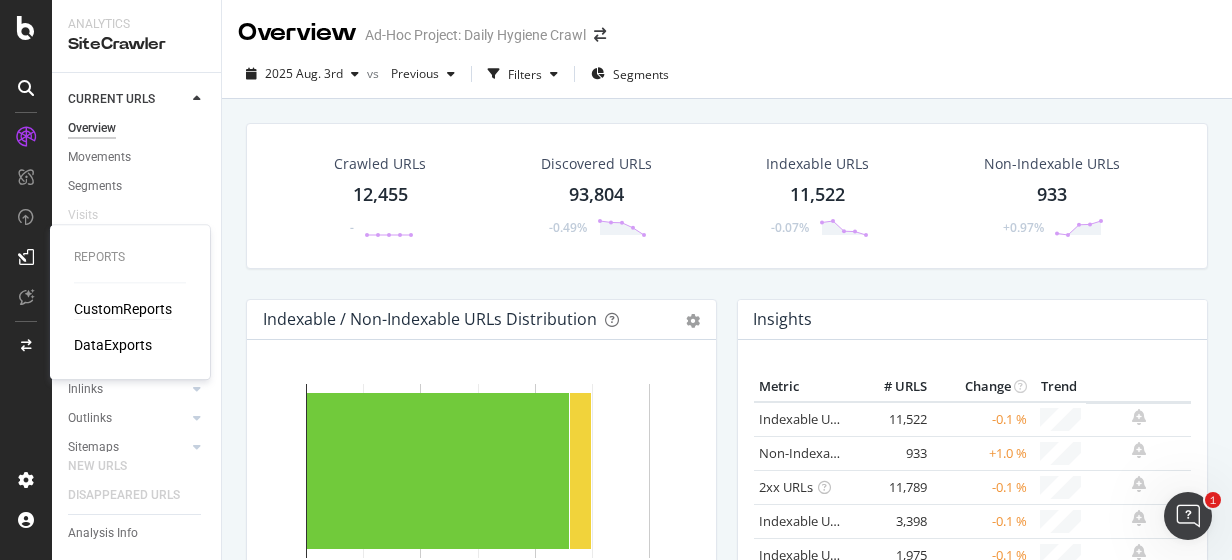 click on "CustomReports" at bounding box center (123, 309) 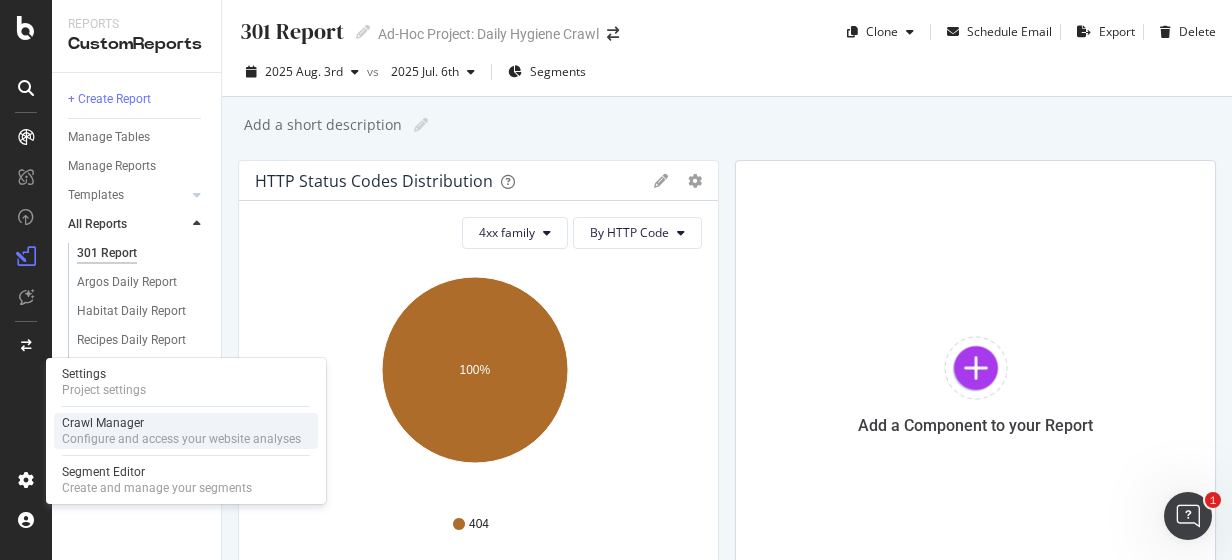 click on "Configure and access your website analyses" at bounding box center (181, 439) 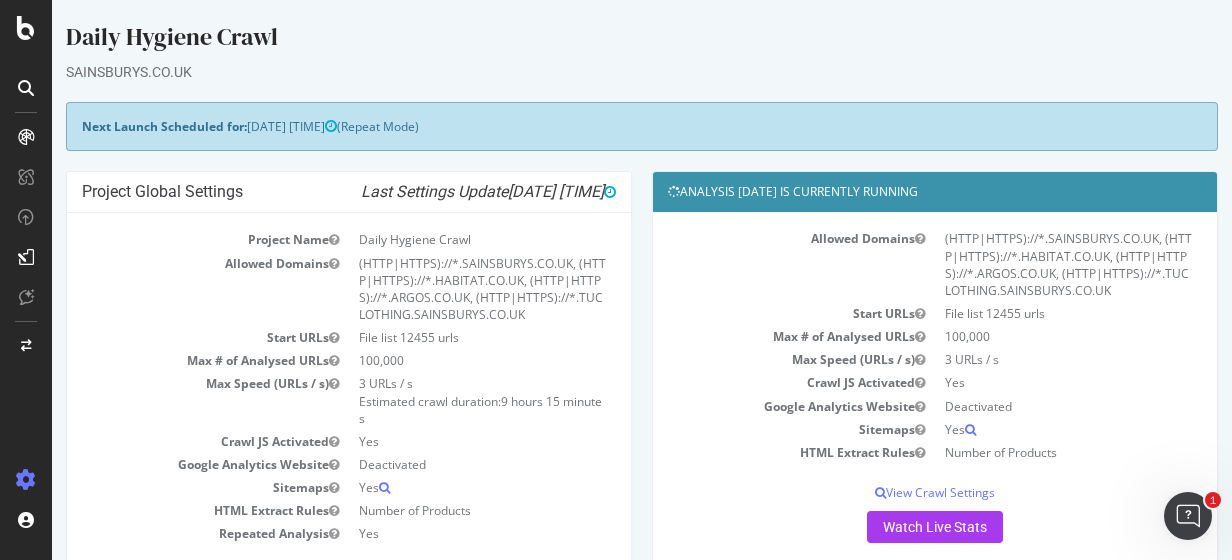 scroll, scrollTop: 0, scrollLeft: 0, axis: both 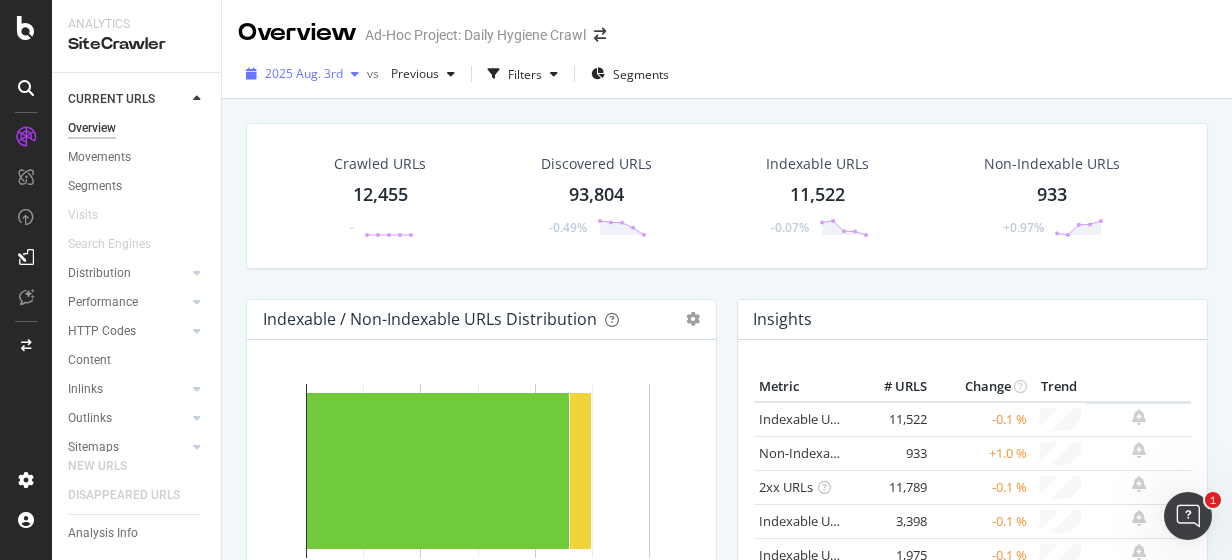 click on "2025 Aug. 3rd" at bounding box center (302, 74) 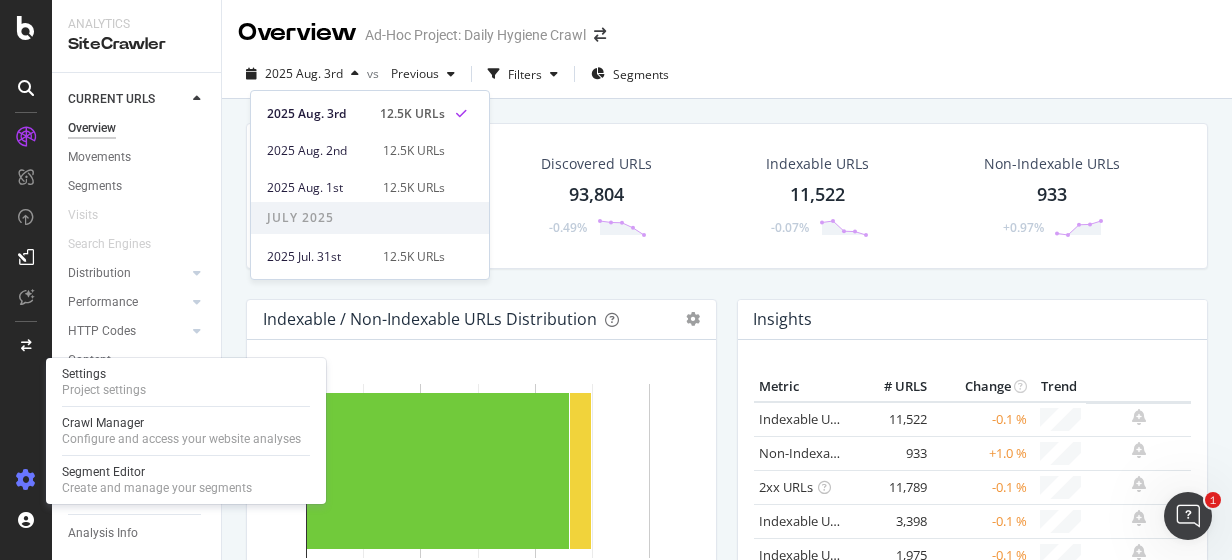 click at bounding box center [26, 480] 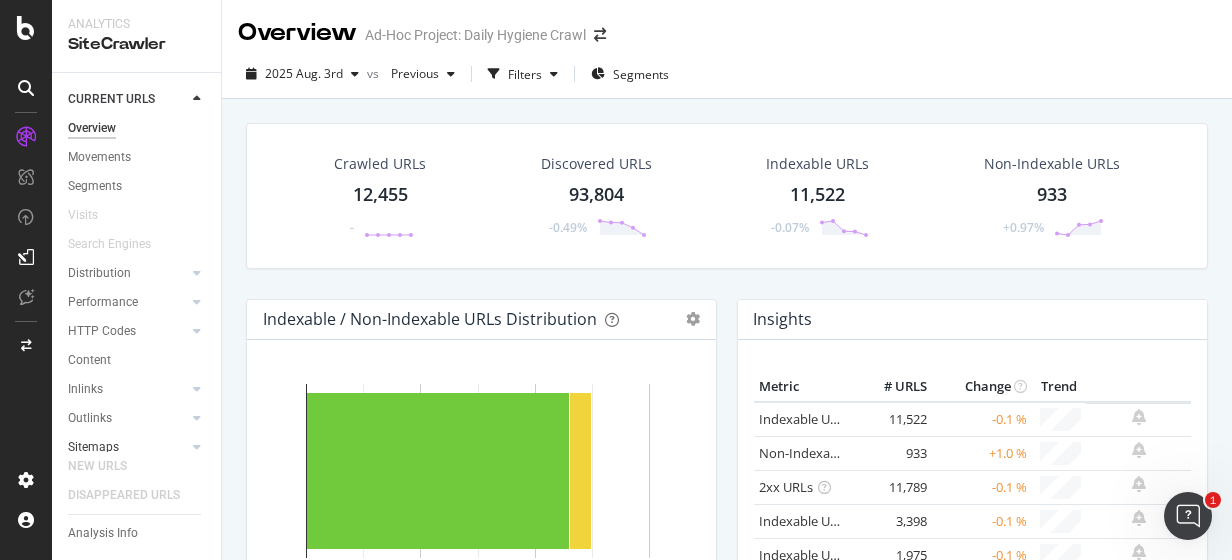 click at bounding box center [177, 447] 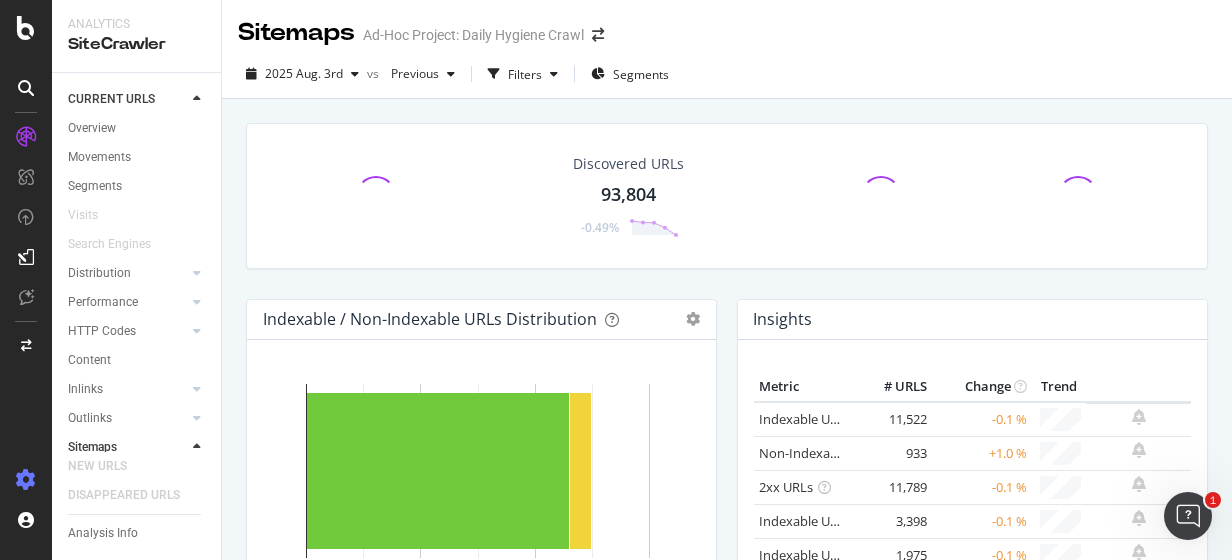 click at bounding box center (26, 480) 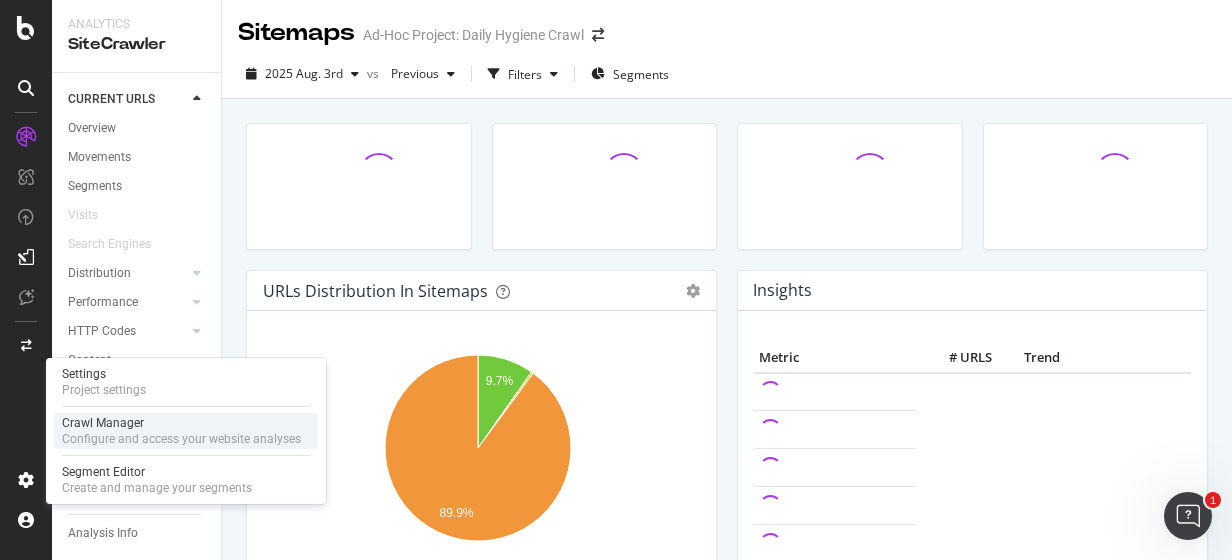 click on "Crawl Manager" at bounding box center (181, 423) 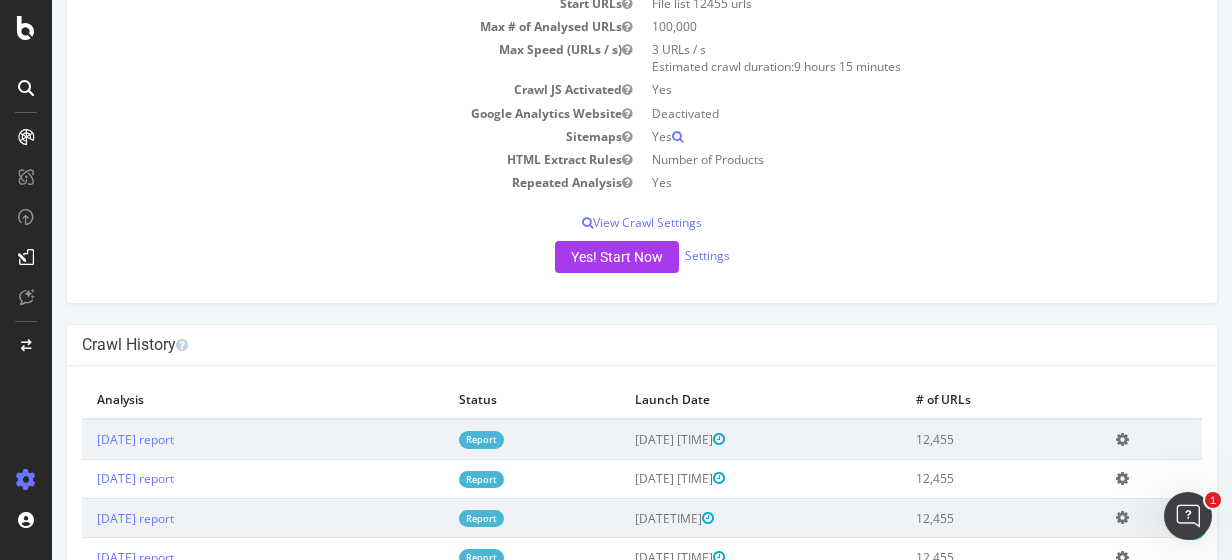 scroll, scrollTop: 400, scrollLeft: 0, axis: vertical 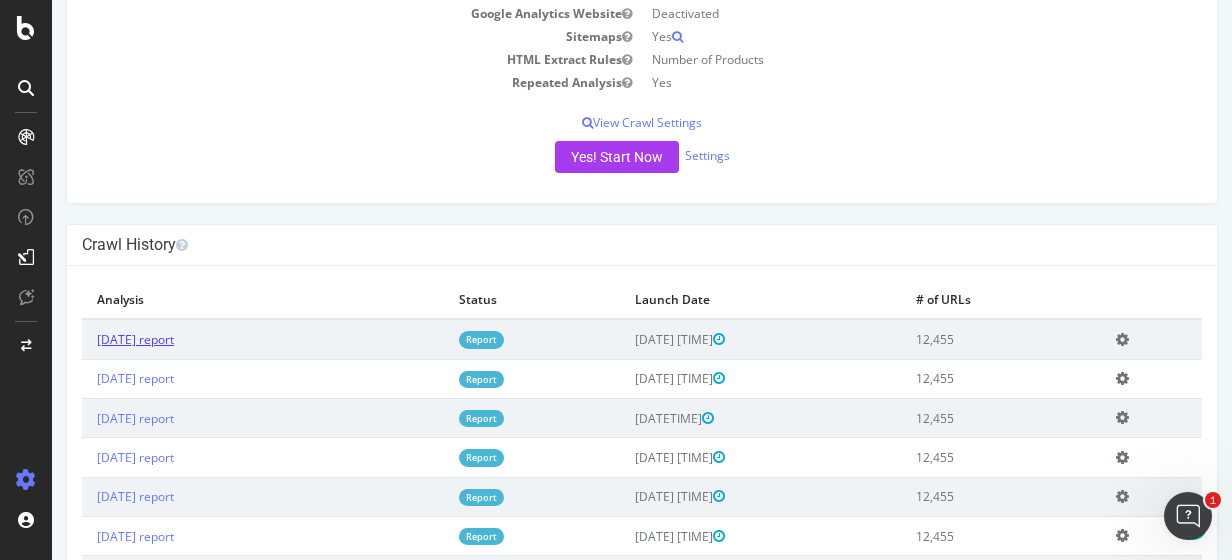 click on "[DATE]
report" at bounding box center [135, 339] 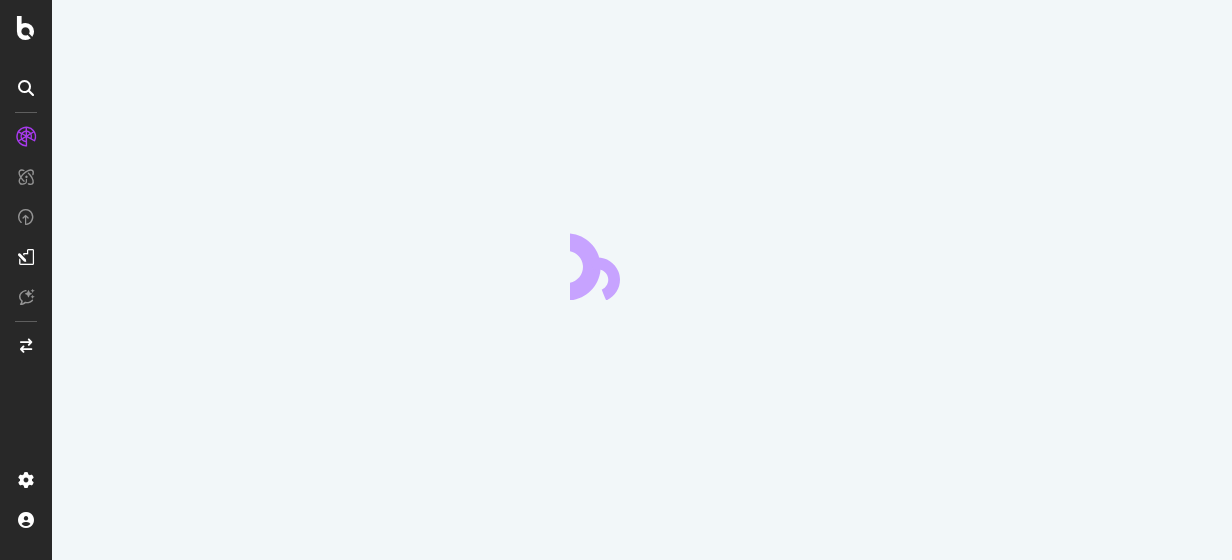 scroll, scrollTop: 0, scrollLeft: 0, axis: both 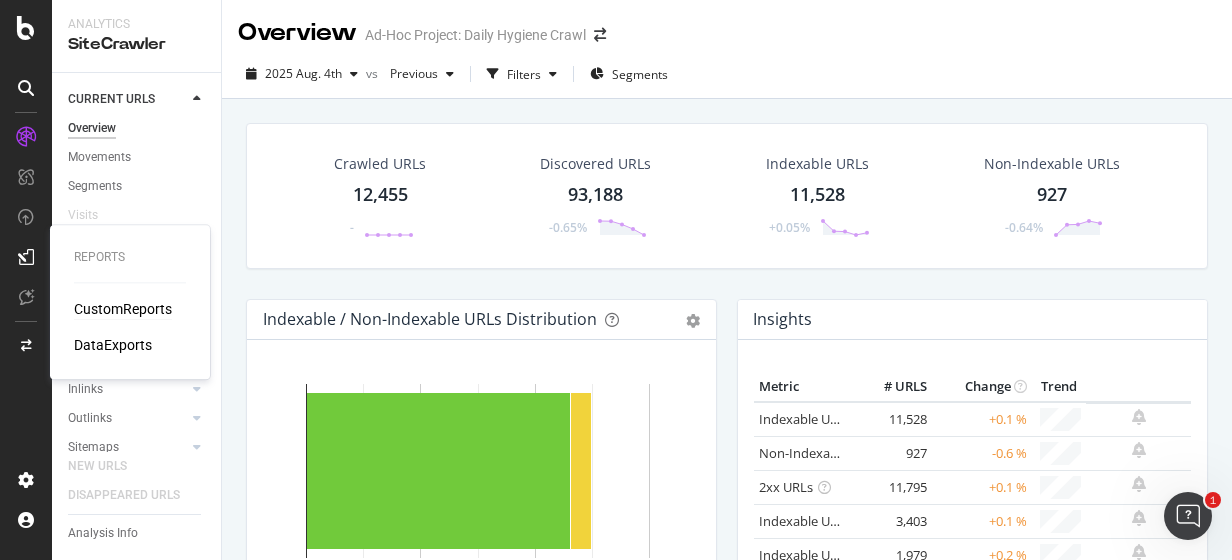 click on "CustomReports" at bounding box center [123, 309] 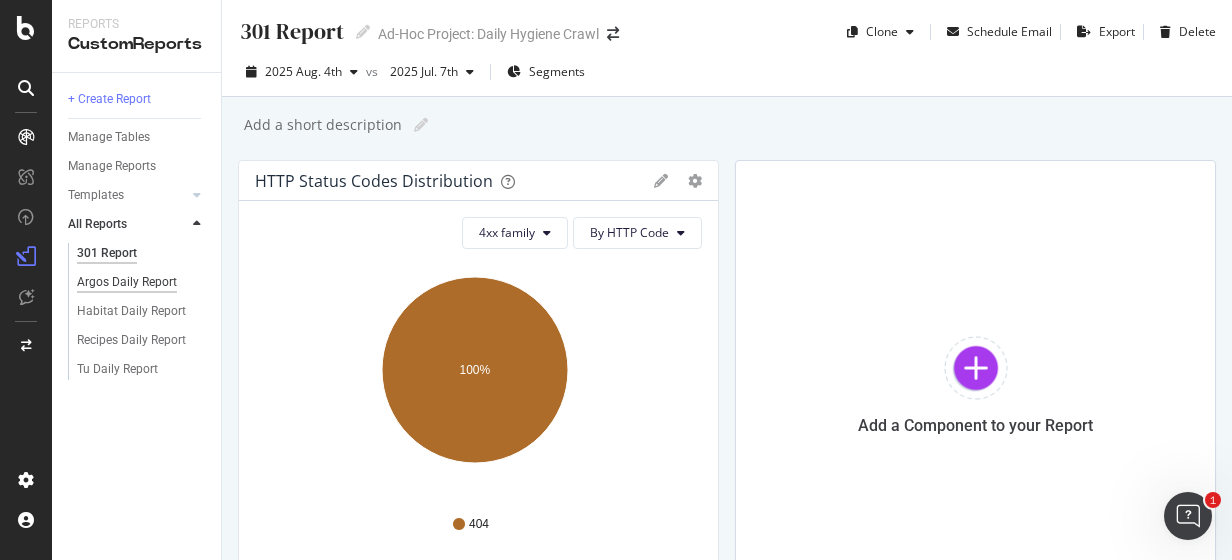 click on "Argos Daily Report" at bounding box center [127, 282] 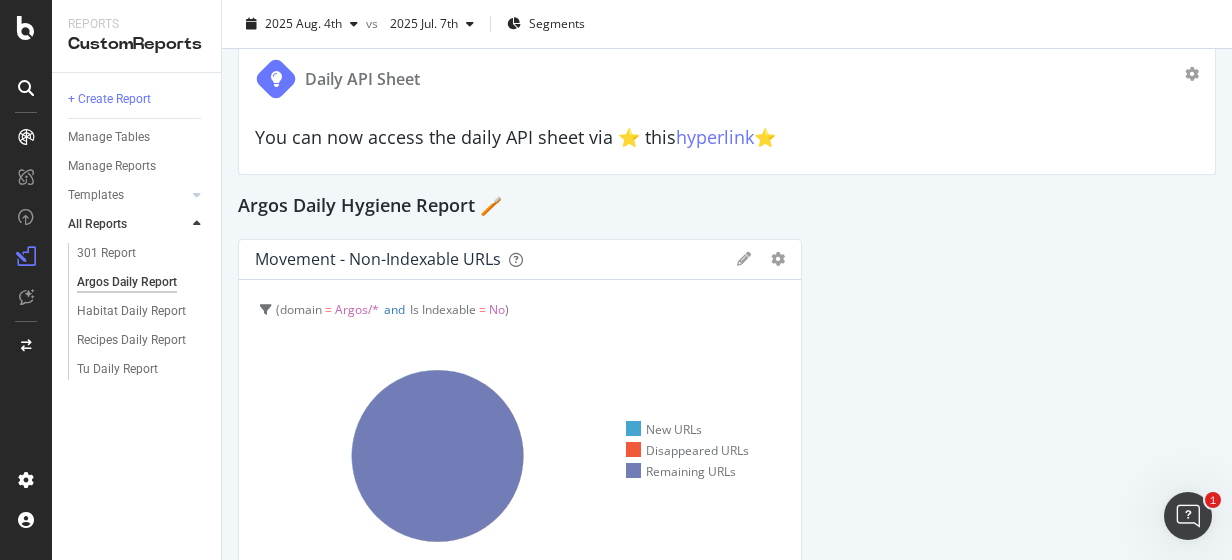 scroll, scrollTop: 0, scrollLeft: 0, axis: both 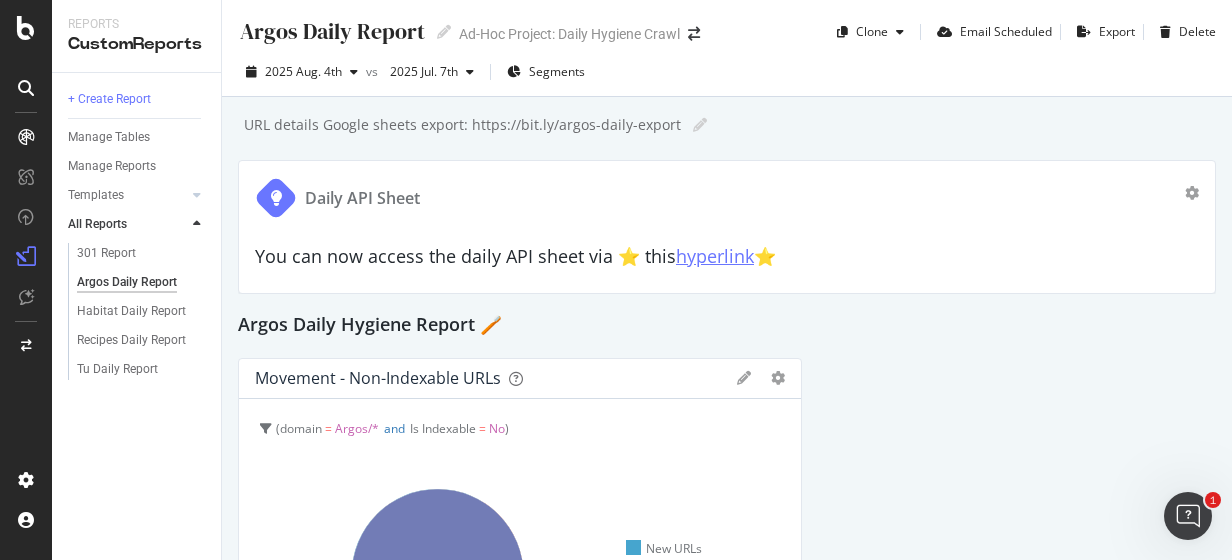 click on "hyperlink" at bounding box center (715, 256) 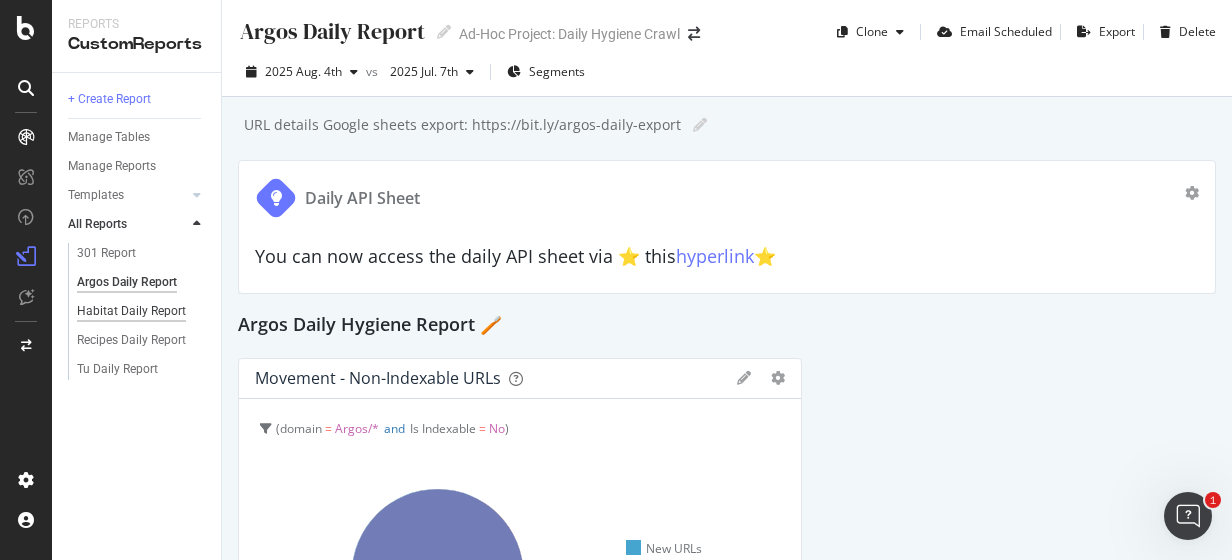 click on "Habitat Daily Report" at bounding box center [131, 311] 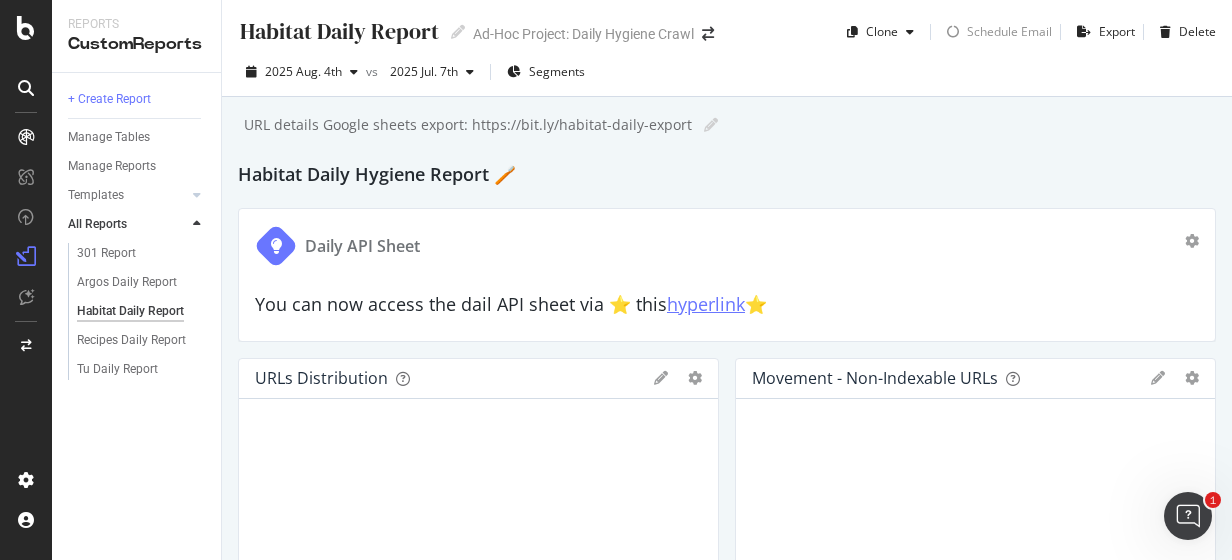 click on "hyperlink" at bounding box center [706, 304] 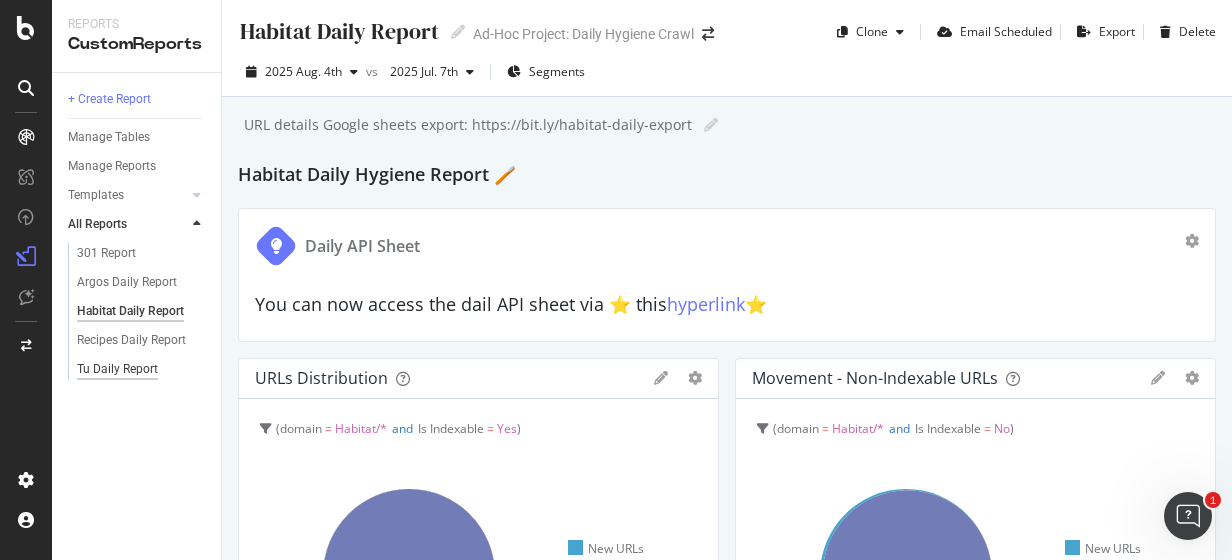 click on "Tu Daily Report" at bounding box center [117, 369] 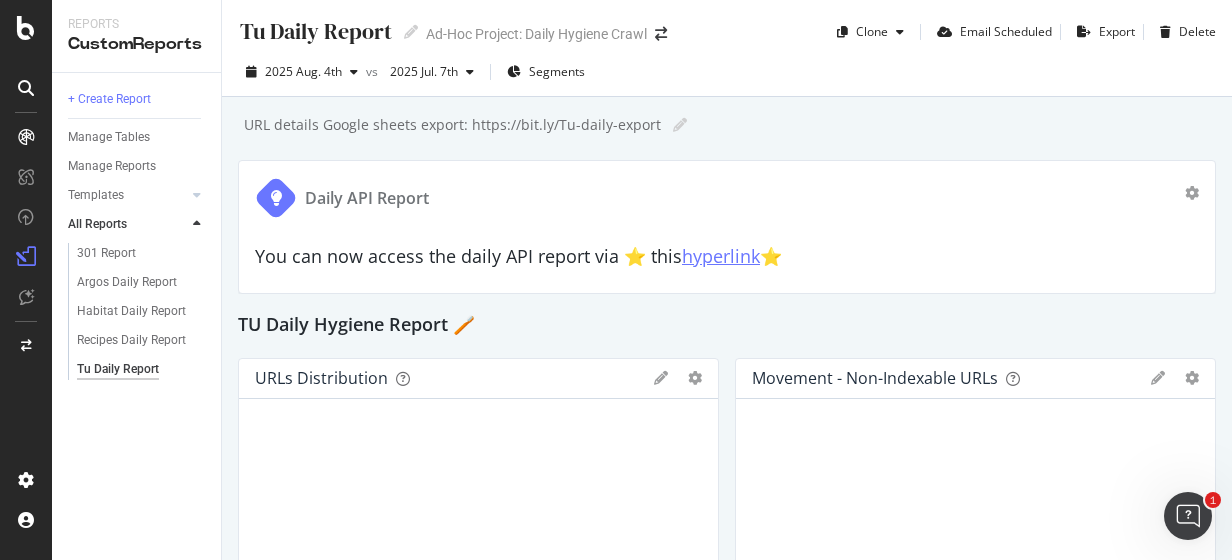 click on "hyperlink" at bounding box center (721, 256) 